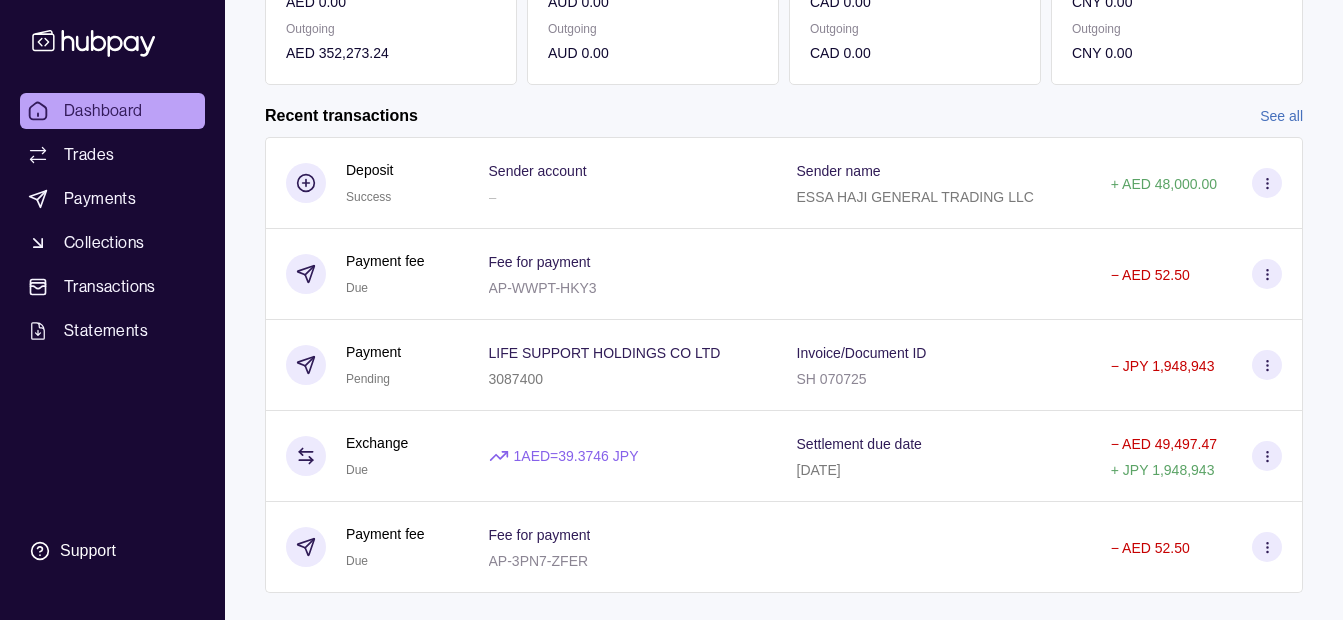 scroll, scrollTop: 480, scrollLeft: 0, axis: vertical 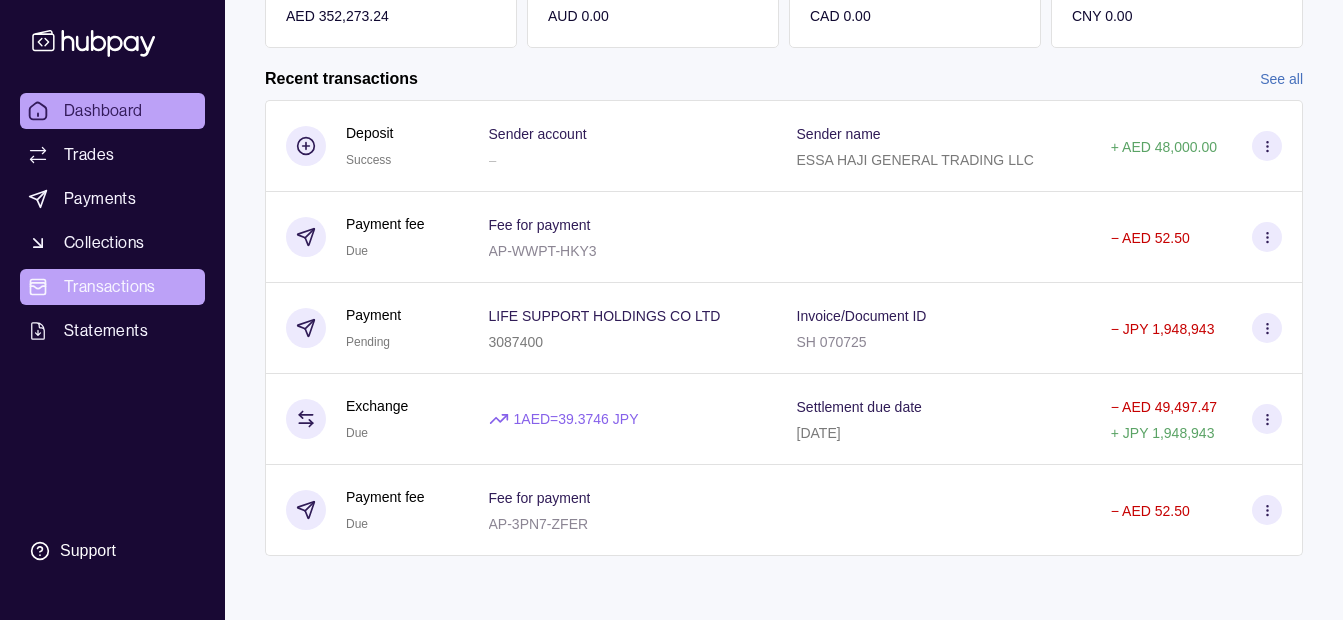 click on "Transactions" at bounding box center (110, 287) 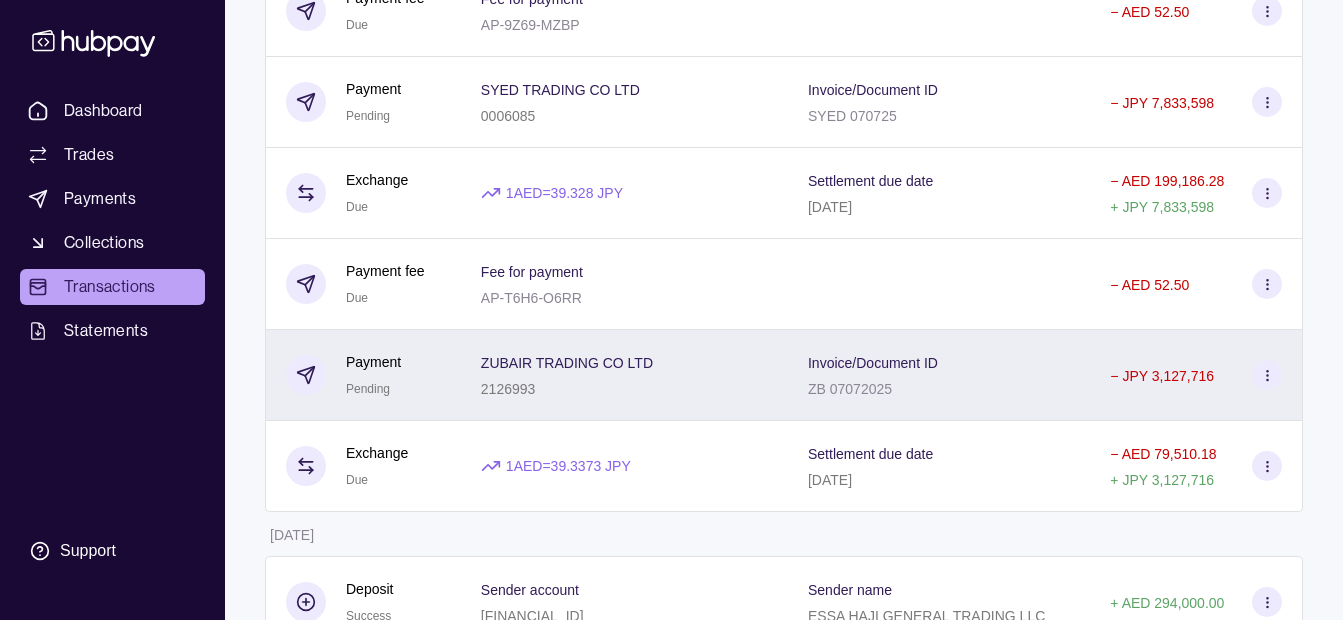 scroll, scrollTop: 900, scrollLeft: 0, axis: vertical 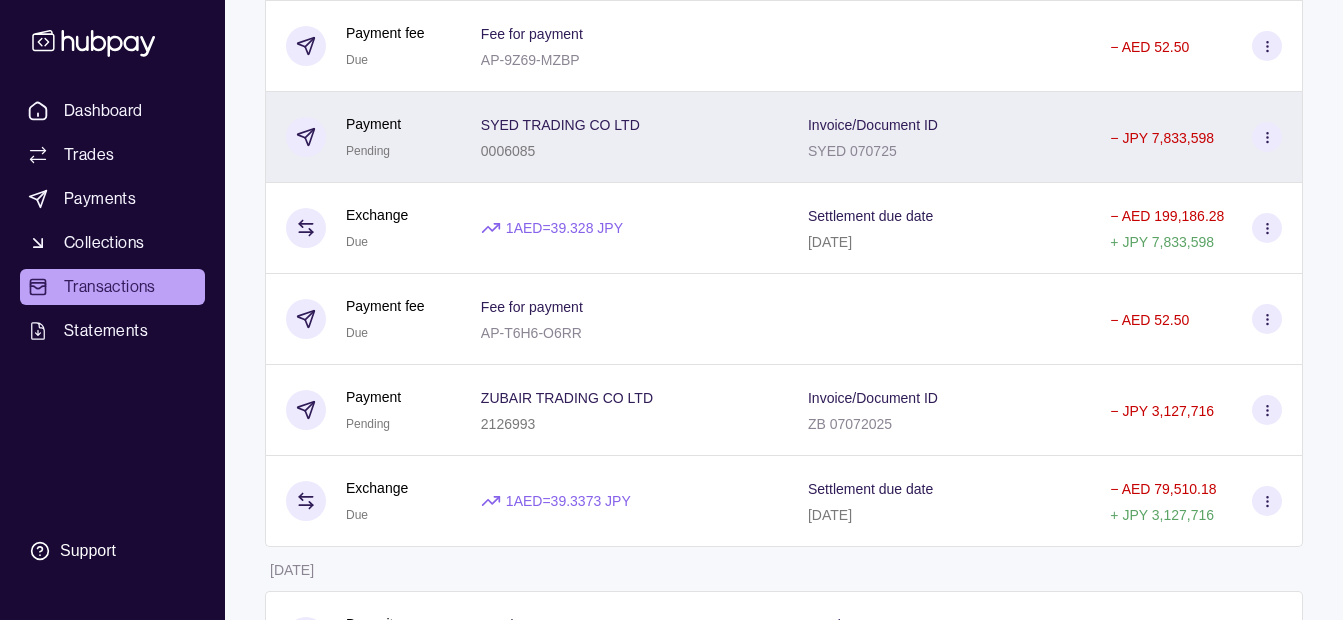 click on "0006085" at bounding box center [560, 150] 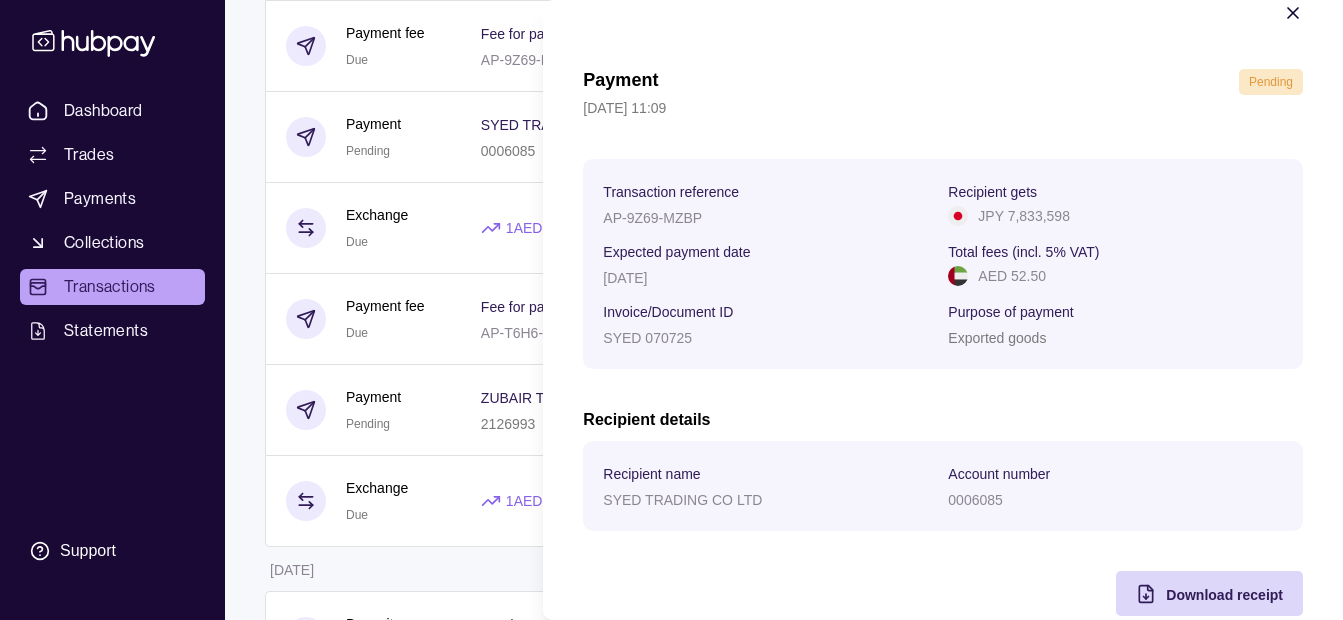 scroll, scrollTop: 73, scrollLeft: 0, axis: vertical 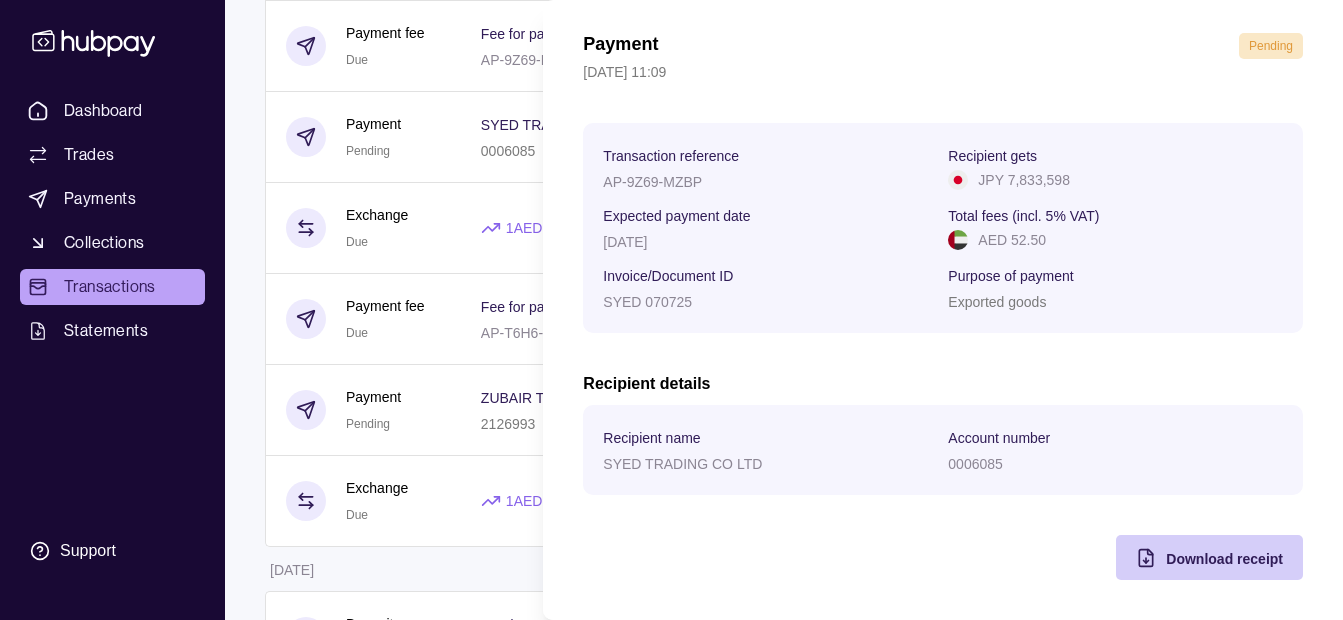 click on "Download receipt" at bounding box center (1224, 559) 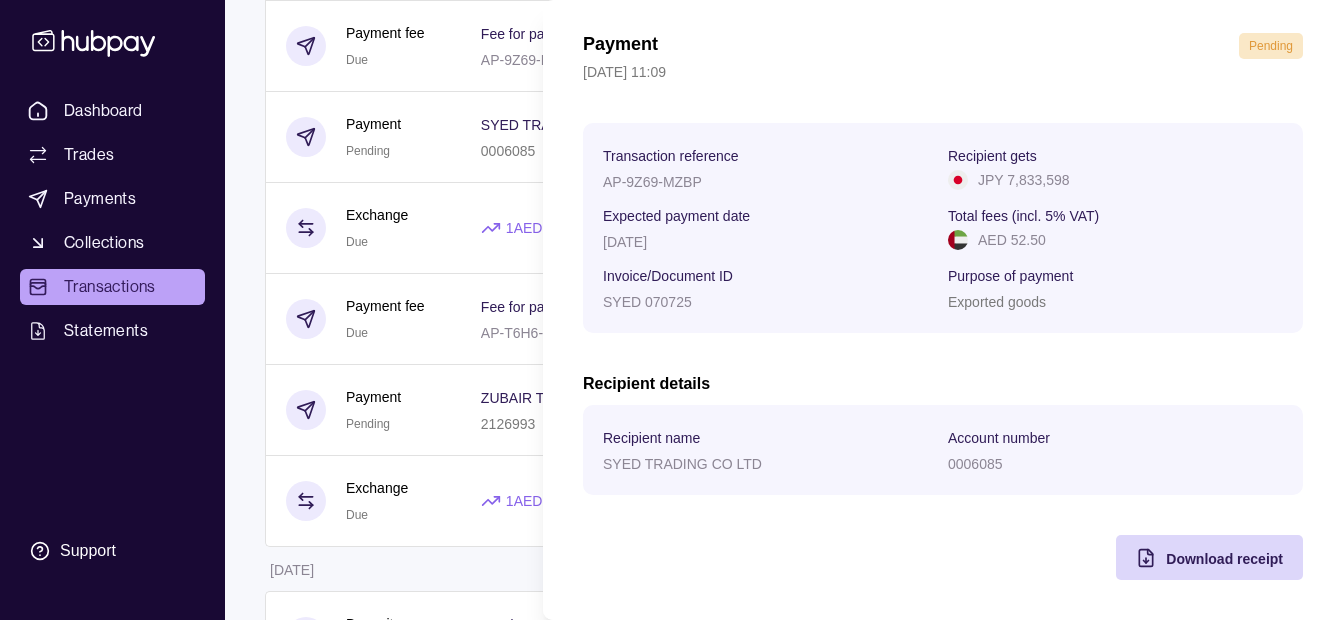 click on "Dashboard Trades Payments Collections Transactions Statements Support K Hello,  [PERSON_NAME] [PERSON_NAME]  [PERSON_NAME] GENERAL TRADING LLC Change account Account Terms and conditions Privacy policy Sign out Transactions More filters  ( 0  applied) Details Amount [DATE] Deposit Success Sender account – Sender name ESSA HAJI GENERAL TRADING LLC +   AED 48,000.00 Payment fee Due Fee for payment AP-WWPT-HKY3 −   AED 52.50 Payment Pending LIFE SUPPORT HOLDINGS CO LTD 3087400 Invoice/Document ID SH 070725 −   JPY 1,948,943 Exchange Due 1  AED  =  39.3746   JPY Settlement due date [DATE] −   AED 49,497.47 +   JPY 1,948,943 Payment fee Due Fee for payment AP-3PN7-ZFER −   AED 52.50 Payment Pending SYED TRADING CO LTD 0006085 Invoice/Document ID USED CAR AND AUTO PARTS −   JPY 948,000 Exchange Due 1  AED  =  39.3699   JPY Settlement due date [DATE] −   AED 24,079.31 +   JPY 948,000 Payment fee Due Fee for payment AP-9Z69-MZBP −   AED 52.50 Payment Pending SYED TRADING CO LTD 0006085 −   Due" at bounding box center [671, 2117] 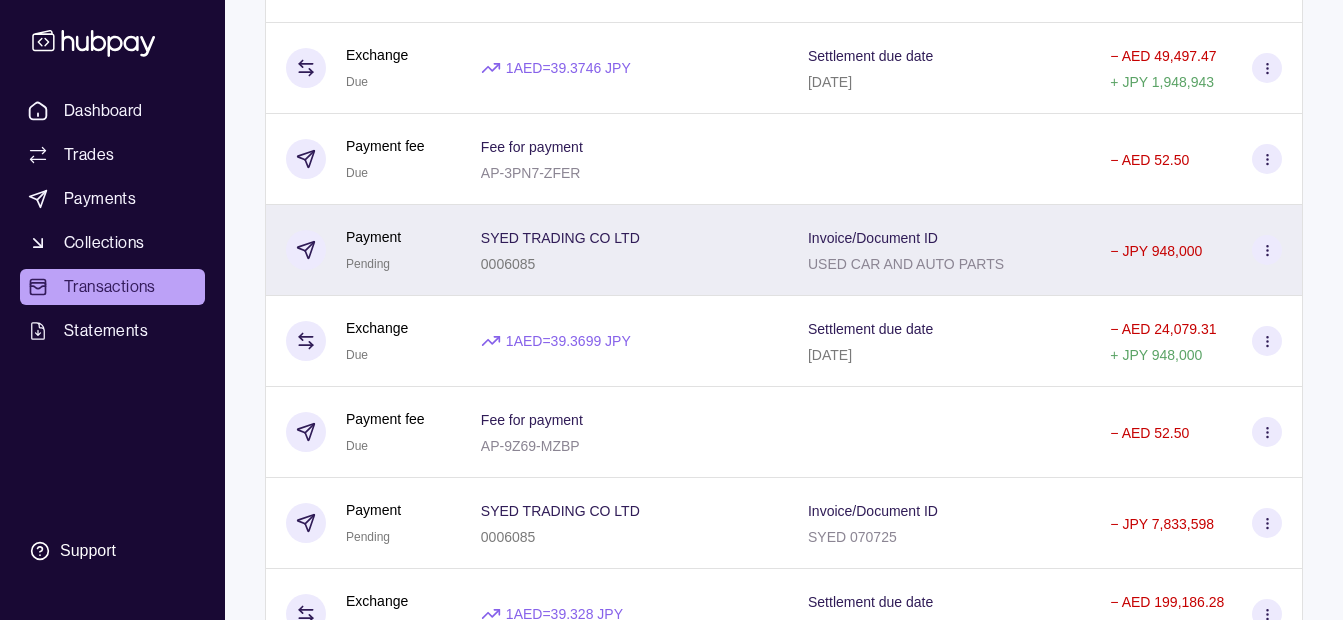scroll, scrollTop: 500, scrollLeft: 0, axis: vertical 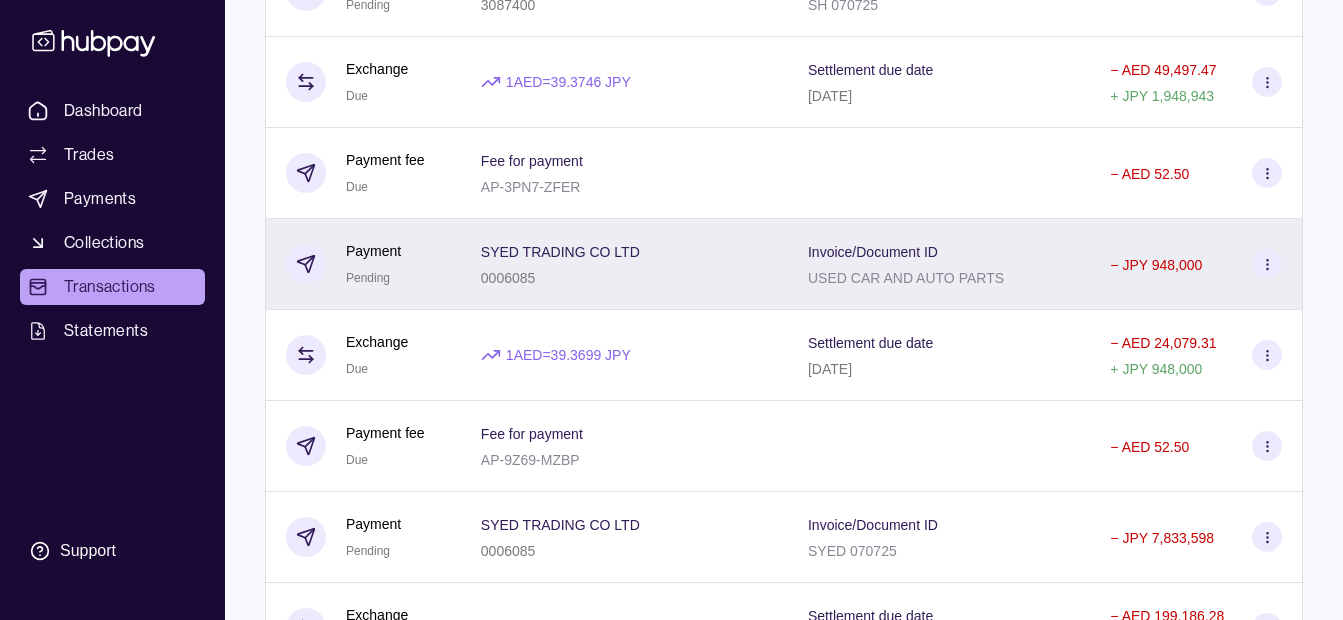 click on "SYED TRADING CO LTD" at bounding box center (560, 251) 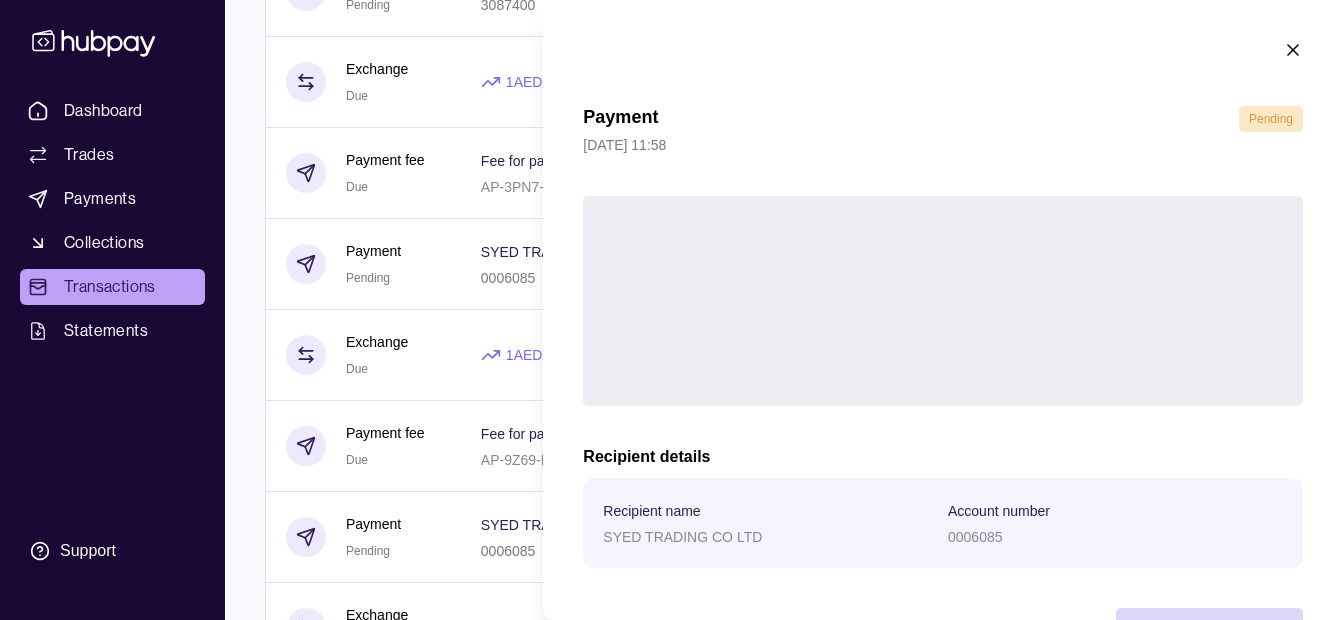 scroll, scrollTop: 73, scrollLeft: 0, axis: vertical 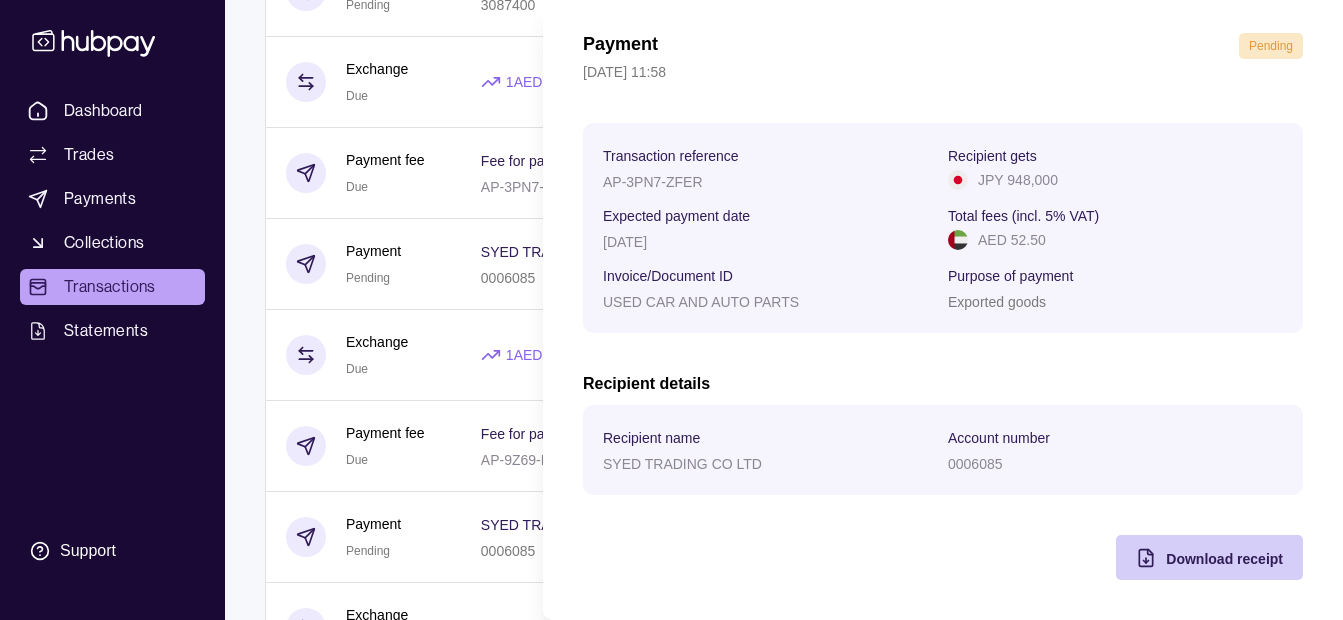 click on "Download receipt" at bounding box center (1224, 559) 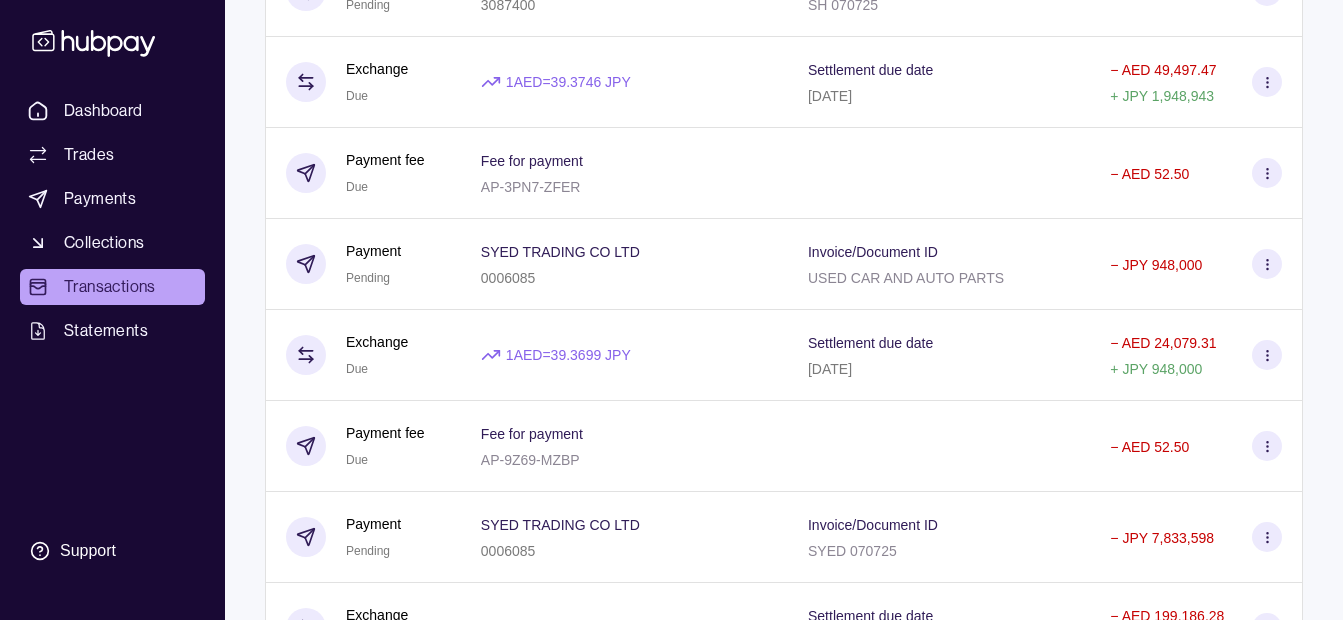 click on "Dashboard Trades Payments Collections Transactions Statements Support K Hello,  [PERSON_NAME] [PERSON_NAME]  [PERSON_NAME] GENERAL TRADING LLC Change account Account Terms and conditions Privacy policy Sign out Transactions More filters  ( 0  applied) Details Amount [DATE] Deposit Success Sender account – Sender name ESSA HAJI GENERAL TRADING LLC +   AED 48,000.00 Payment fee Due Fee for payment AP-WWPT-HKY3 −   AED 52.50 Payment Pending LIFE SUPPORT HOLDINGS CO LTD 3087400 Invoice/Document ID SH 070725 −   JPY 1,948,943 Exchange Due 1  AED  =  39.3746   JPY Settlement due date [DATE] −   AED 49,497.47 +   JPY 1,948,943 Payment fee Due Fee for payment AP-3PN7-ZFER −   AED 52.50 Payment Pending SYED TRADING CO LTD 0006085 Invoice/Document ID USED CAR AND AUTO PARTS −   JPY 948,000 Exchange Due 1  AED  =  39.3699   JPY Settlement due date [DATE] −   AED 24,079.31 +   JPY 948,000 Payment fee Due Fee for payment AP-9Z69-MZBP −   AED 52.50 Payment Pending SYED TRADING CO LTD 0006085 −   Due" at bounding box center [671, 2517] 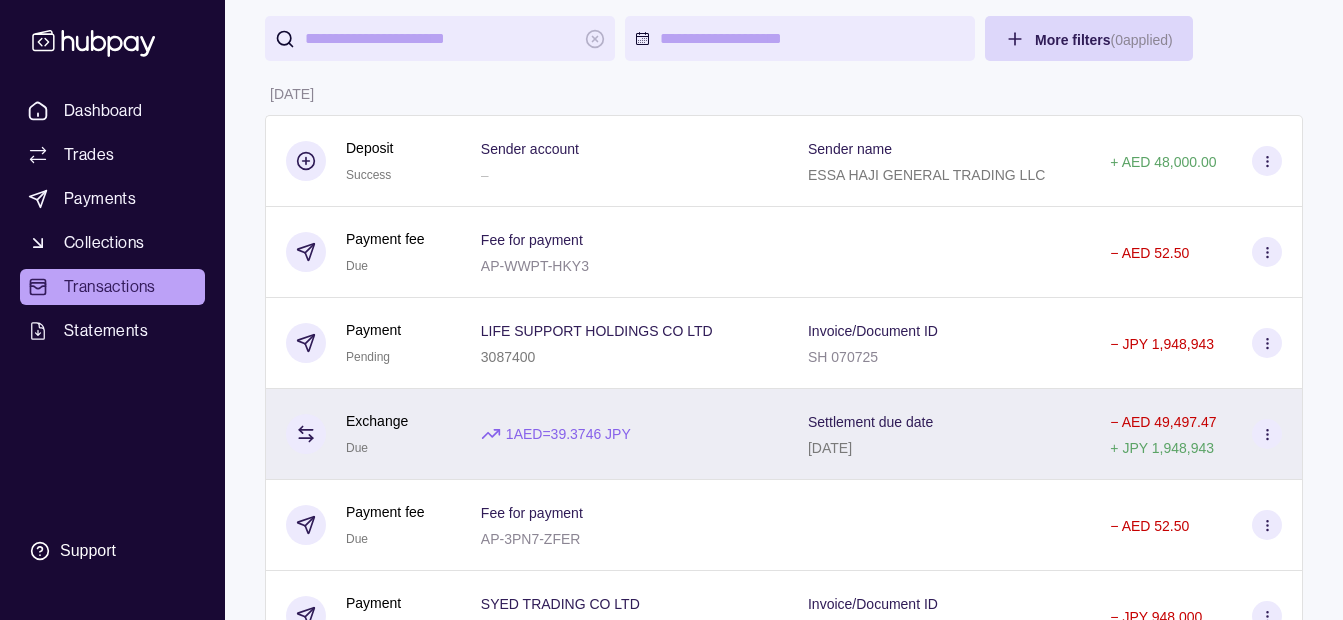 scroll, scrollTop: 100, scrollLeft: 0, axis: vertical 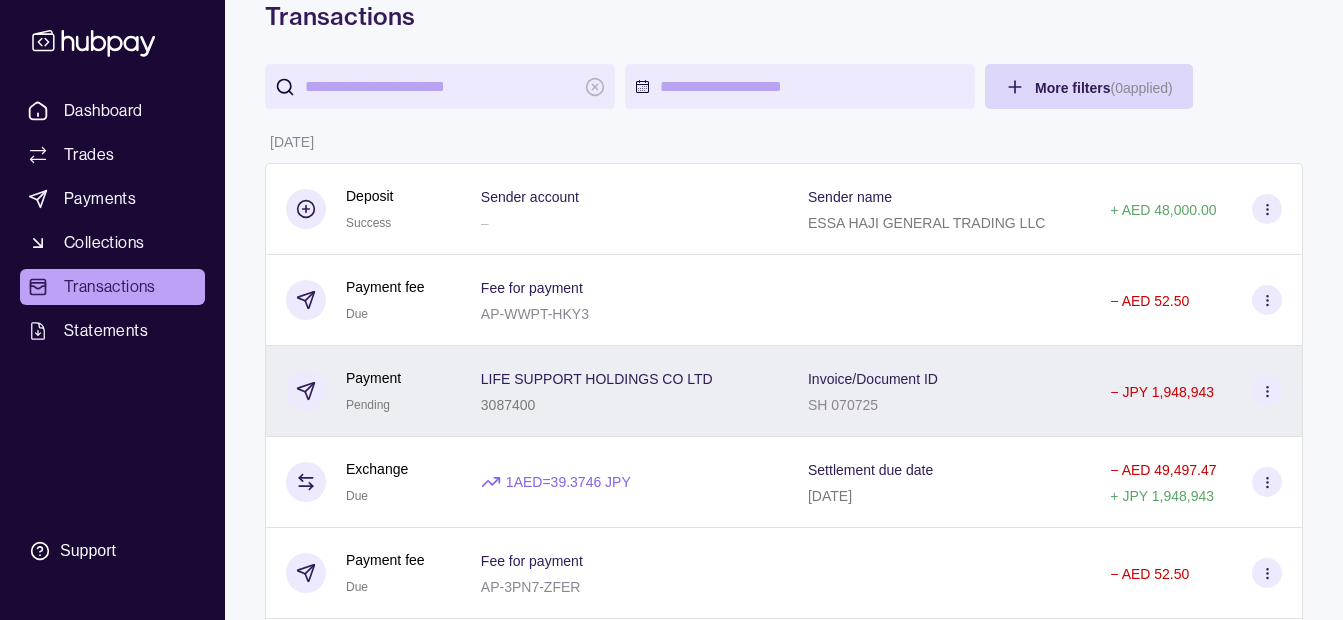 click on "LIFE SUPPORT HOLDINGS CO LTD" at bounding box center [597, 378] 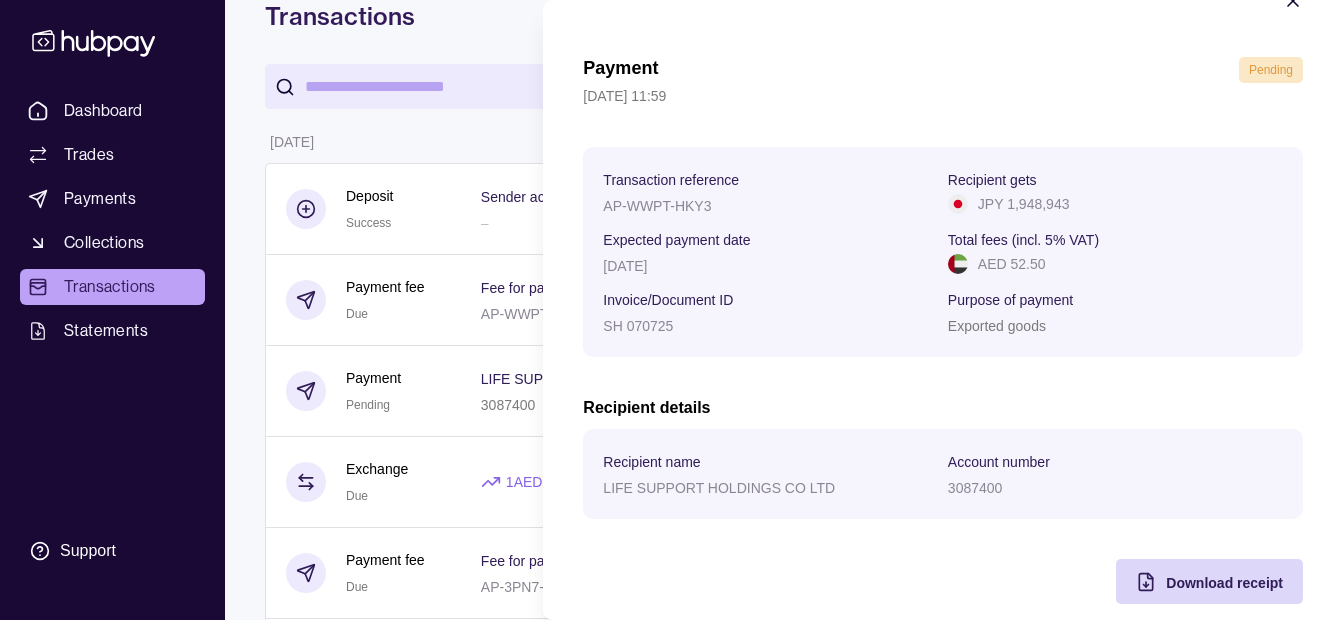 scroll, scrollTop: 73, scrollLeft: 0, axis: vertical 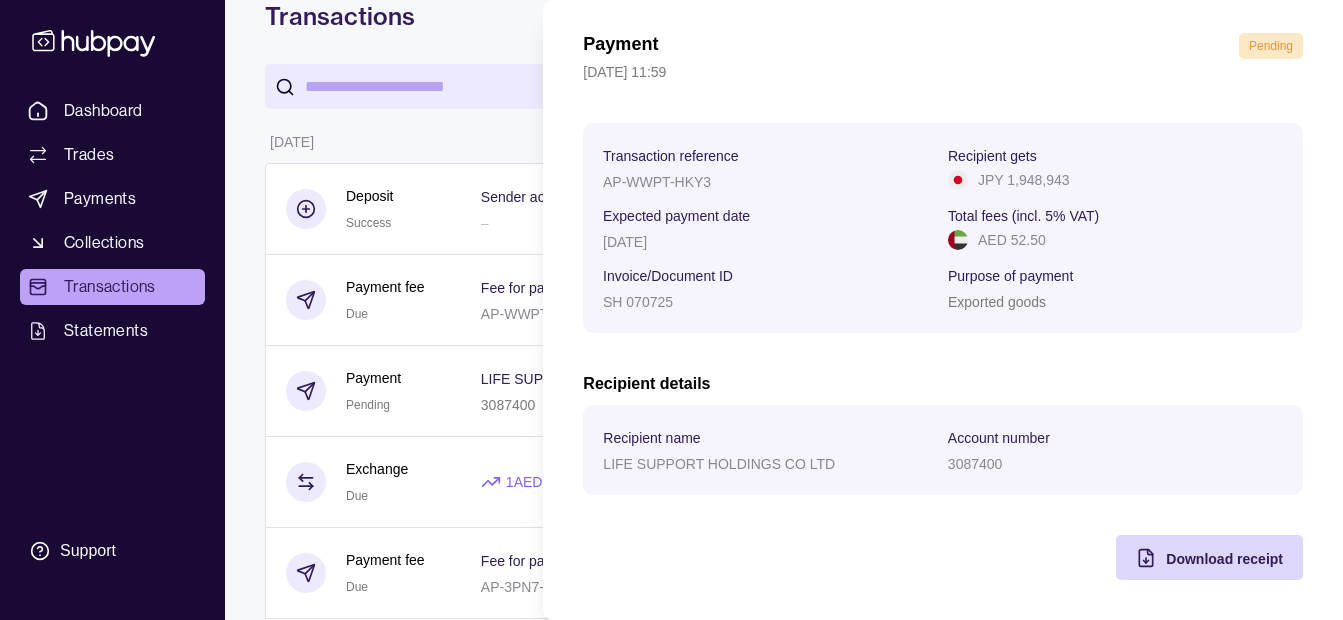 drag, startPoint x: 1195, startPoint y: 568, endPoint x: 1170, endPoint y: 580, distance: 27.730848 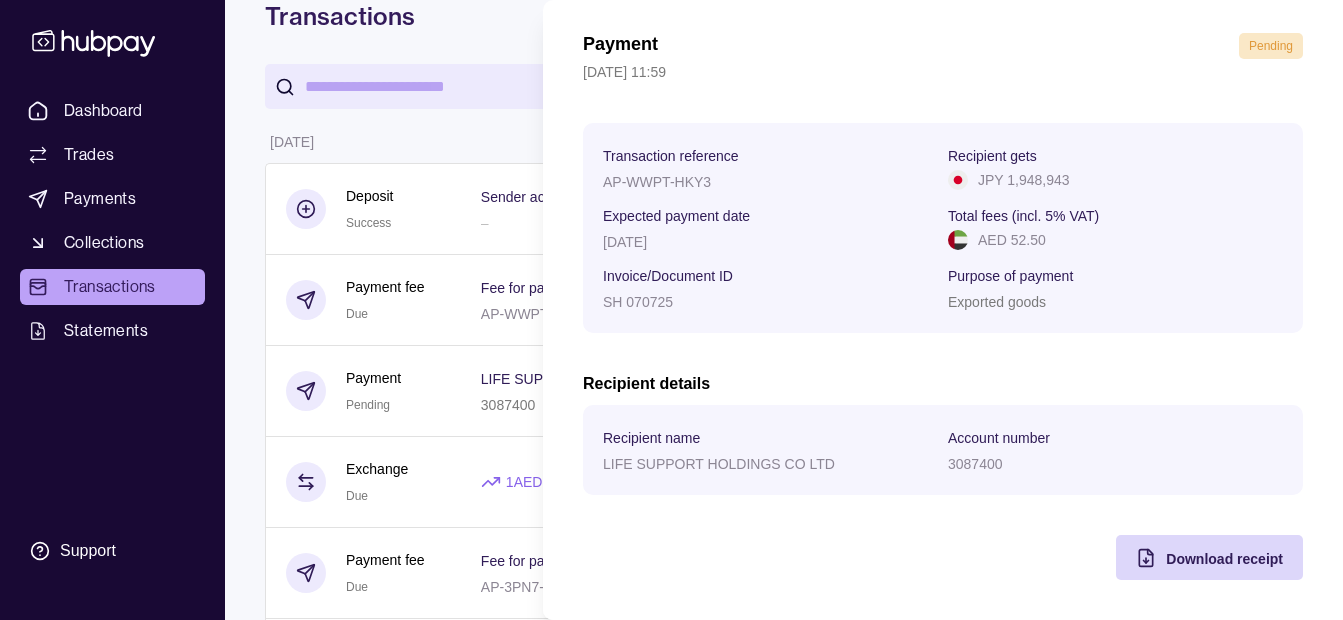 click on "Dashboard Trades Payments Collections Transactions Statements Support K Hello,  [PERSON_NAME] [PERSON_NAME]  [PERSON_NAME] GENERAL TRADING LLC Change account Account Terms and conditions Privacy policy Sign out Transactions More filters  ( 0  applied) Details Amount [DATE] Deposit Success Sender account – Sender name ESSA HAJI GENERAL TRADING LLC +   AED 48,000.00 Payment fee Due Fee for payment AP-WWPT-HKY3 −   AED 52.50 Payment Pending LIFE SUPPORT HOLDINGS CO LTD 3087400 Invoice/Document ID SH 070725 −   JPY 1,948,943 Exchange Due 1  AED  =  39.3746   JPY Settlement due date [DATE] −   AED 49,497.47 +   JPY 1,948,943 Payment fee Due Fee for payment AP-3PN7-ZFER −   AED 52.50 Payment Pending SYED TRADING CO LTD 0006085 Invoice/Document ID USED CAR AND AUTO PARTS −   JPY 948,000 Exchange Due 1  AED  =  39.3699   JPY Settlement due date [DATE] −   AED 24,079.31 +   JPY 948,000 Payment fee Due Fee for payment AP-9Z69-MZBP −   AED 52.50 Payment Pending SYED TRADING CO LTD 0006085 −   Due" at bounding box center (671, 2917) 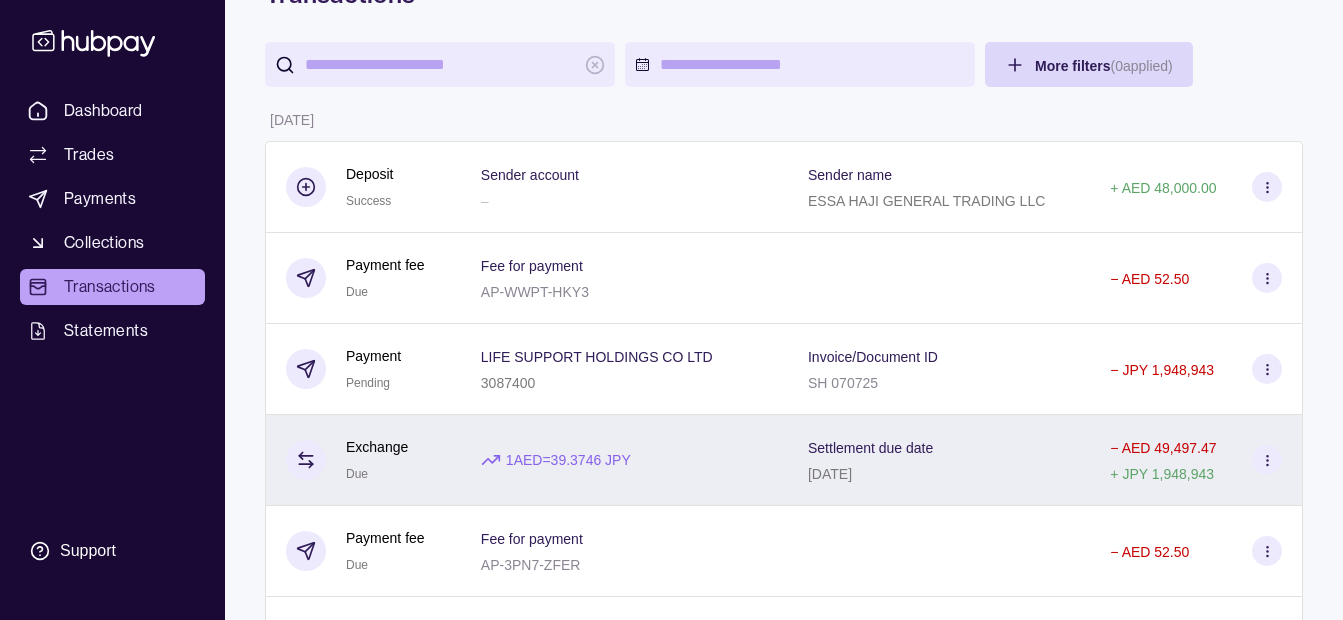 scroll, scrollTop: 0, scrollLeft: 0, axis: both 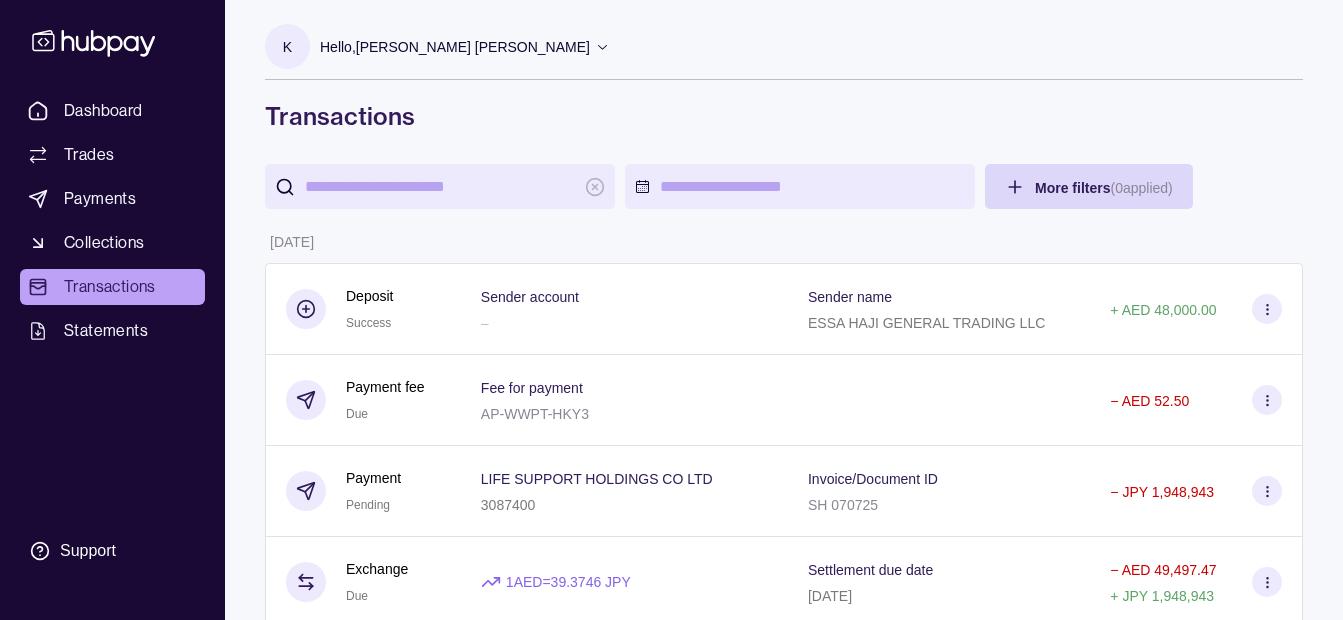 click 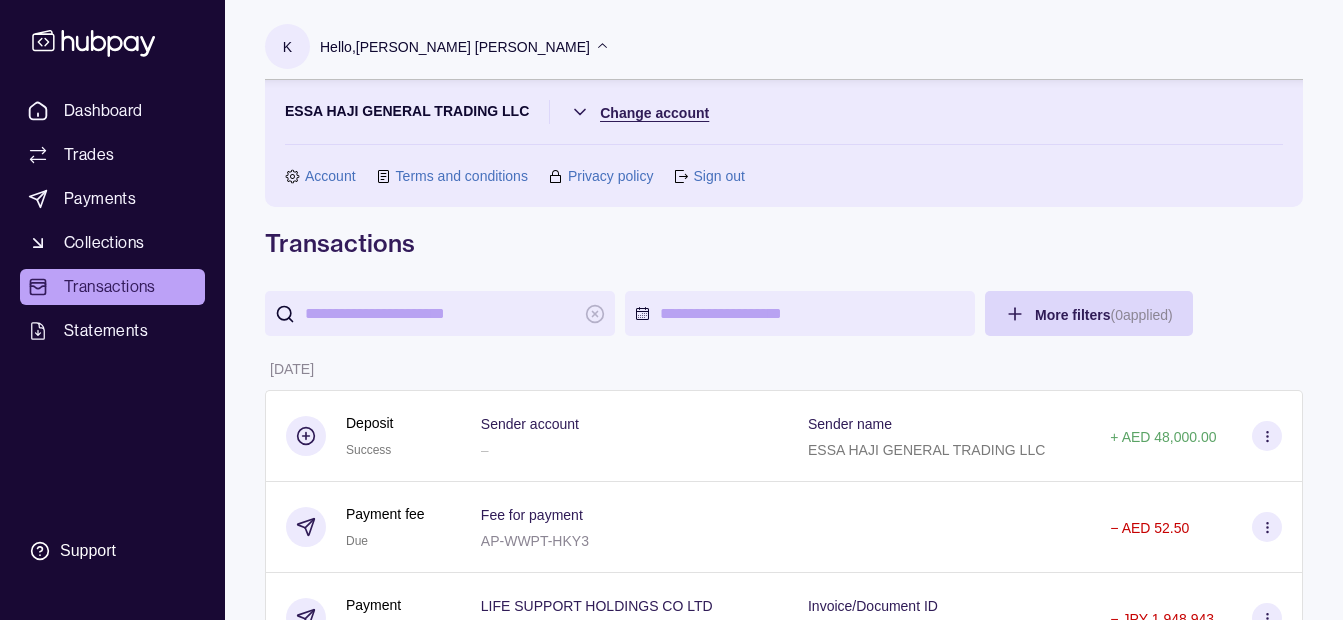 click on "Dashboard Trades Payments Collections Transactions Statements Support K Hello,  [PERSON_NAME] [PERSON_NAME]  [PERSON_NAME] GENERAL TRADING LLC Change account Account Terms and conditions Privacy policy Sign out Transactions More filters  ( 0  applied) Details Amount [DATE] Deposit Success Sender account – Sender name ESSA HAJI GENERAL TRADING LLC +   AED 48,000.00 Payment fee Due Fee for payment AP-WWPT-HKY3 −   AED 52.50 Payment Pending LIFE SUPPORT HOLDINGS CO LTD 3087400 Invoice/Document ID SH 070725 −   JPY 1,948,943 Exchange Due 1  AED  =  39.3746   JPY Settlement due date [DATE] −   AED 49,497.47 +   JPY 1,948,943 Payment fee Due Fee for payment AP-3PN7-ZFER −   AED 52.50 Payment Pending SYED TRADING CO LTD 0006085 Invoice/Document ID USED CAR AND AUTO PARTS −   JPY 948,000 Exchange Due 1  AED  =  39.3699   JPY Settlement due date [DATE] −   AED 24,079.31 +   JPY 948,000 Payment fee Due Fee for payment AP-9Z69-MZBP −   AED 52.50 Payment Pending SYED TRADING CO LTD 0006085 −   Due" at bounding box center (671, 3080) 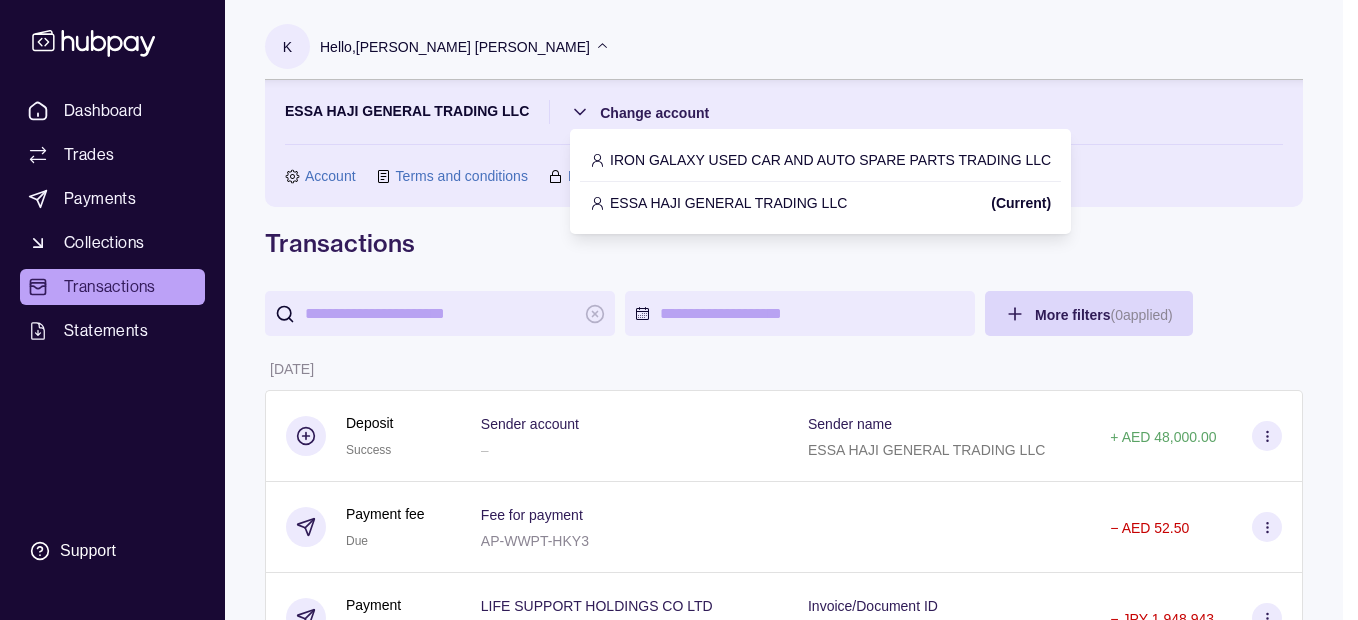 drag, startPoint x: 735, startPoint y: 164, endPoint x: 562, endPoint y: 435, distance: 321.51205 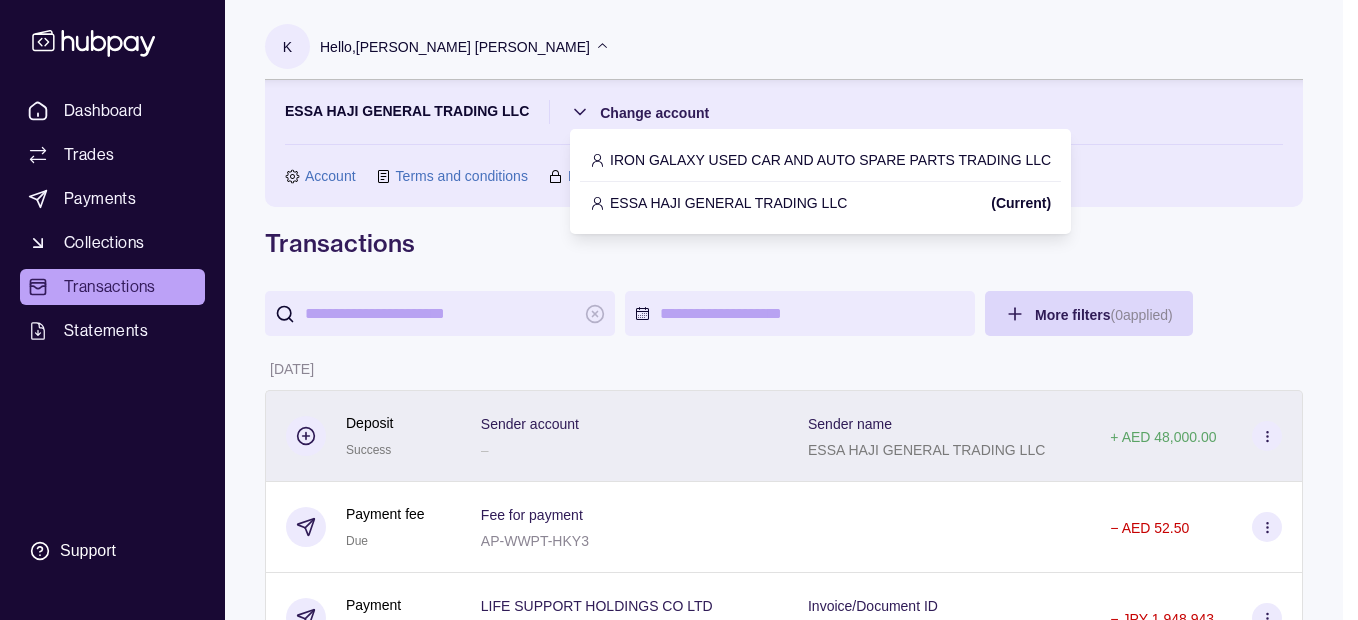 click on "Dashboard Trades Payments Collections Transactions Statements Support K Hello,  [PERSON_NAME] [PERSON_NAME]  [PERSON_NAME] GENERAL TRADING LLC Change account Account Terms and conditions Privacy policy Sign out Transactions More filters  ( 0  applied) Details Amount [DATE] Deposit Success Sender account – Sender name ESSA HAJI GENERAL TRADING LLC +   AED 48,000.00 Payment fee Due Fee for payment AP-WWPT-HKY3 −   AED 52.50 Payment Pending LIFE SUPPORT HOLDINGS CO LTD 3087400 Invoice/Document ID SH 070725 −   JPY 1,948,943 Exchange Due 1  AED  =  39.3746   JPY Settlement due date [DATE] −   AED 49,497.47 +   JPY 1,948,943 Payment fee Due Fee for payment AP-3PN7-ZFER −   AED 52.50 Payment Pending SYED TRADING CO LTD 0006085 Invoice/Document ID USED CAR AND AUTO PARTS −   JPY 948,000 Exchange Due 1  AED  =  39.3699   JPY Settlement due date [DATE] −   AED 24,079.31 +   JPY 948,000 Payment fee Due Fee for payment AP-9Z69-MZBP −   AED 52.50 Payment Pending SYED TRADING CO LTD 0006085 −   Due" at bounding box center [679, 3080] 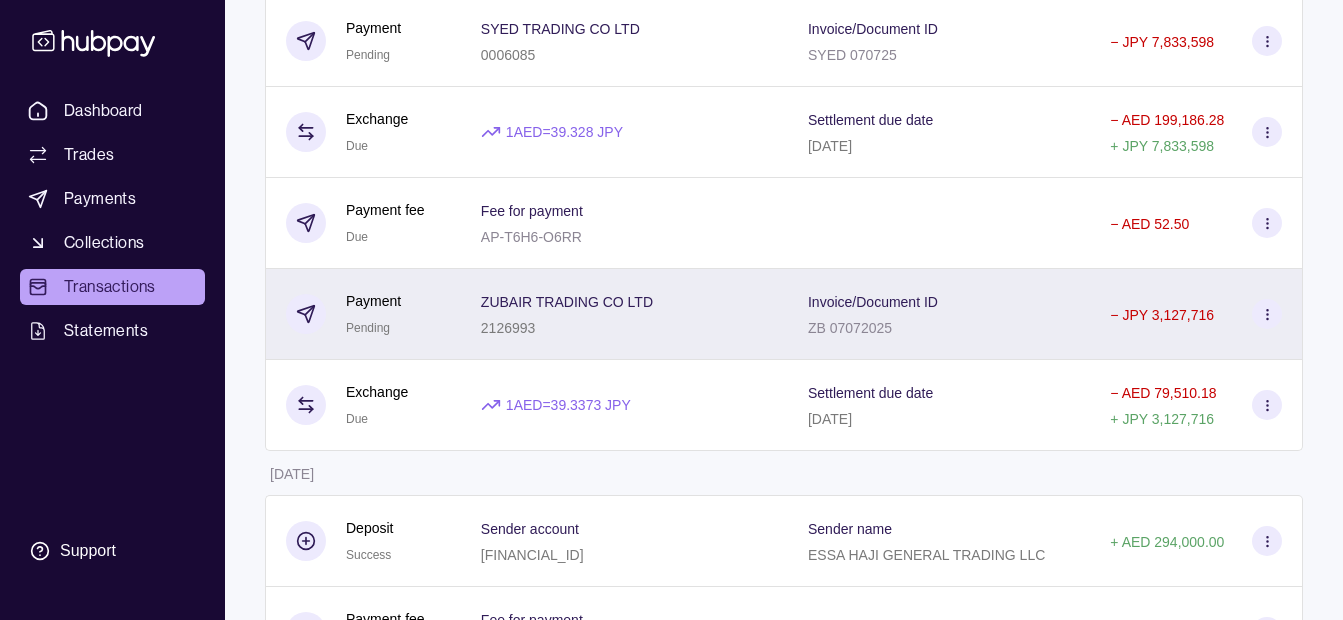 scroll, scrollTop: 1100, scrollLeft: 0, axis: vertical 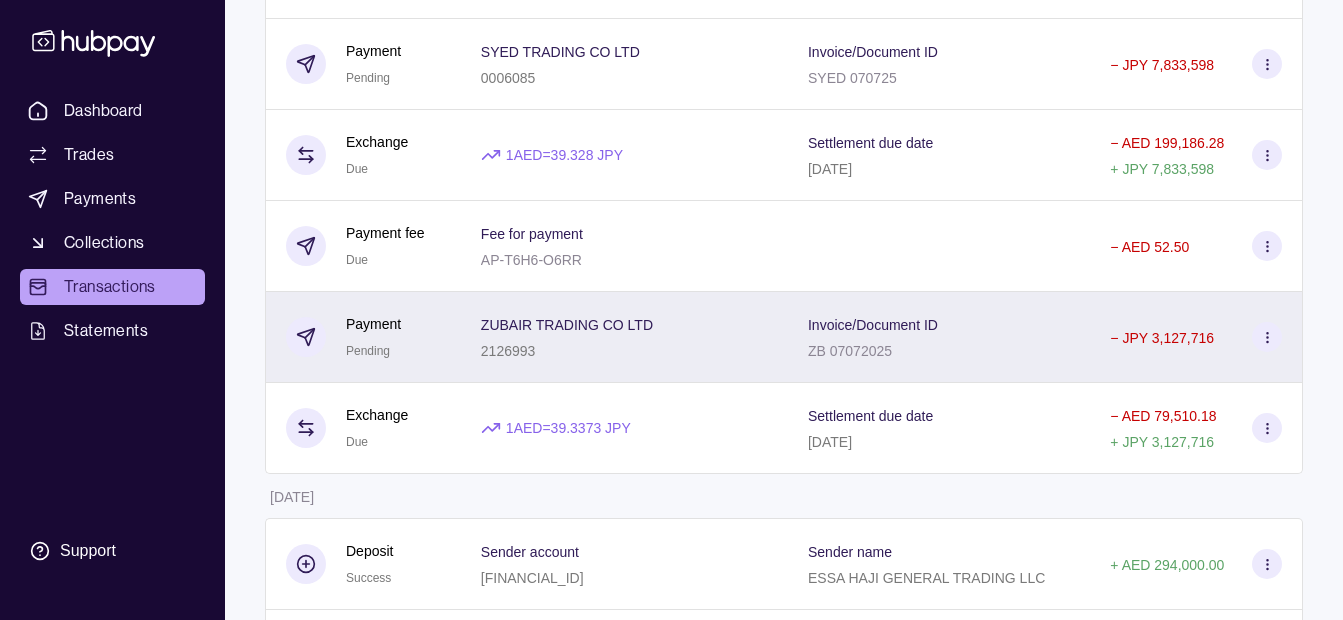 click on "ZUBAIR TRADING CO LTD" at bounding box center (567, 325) 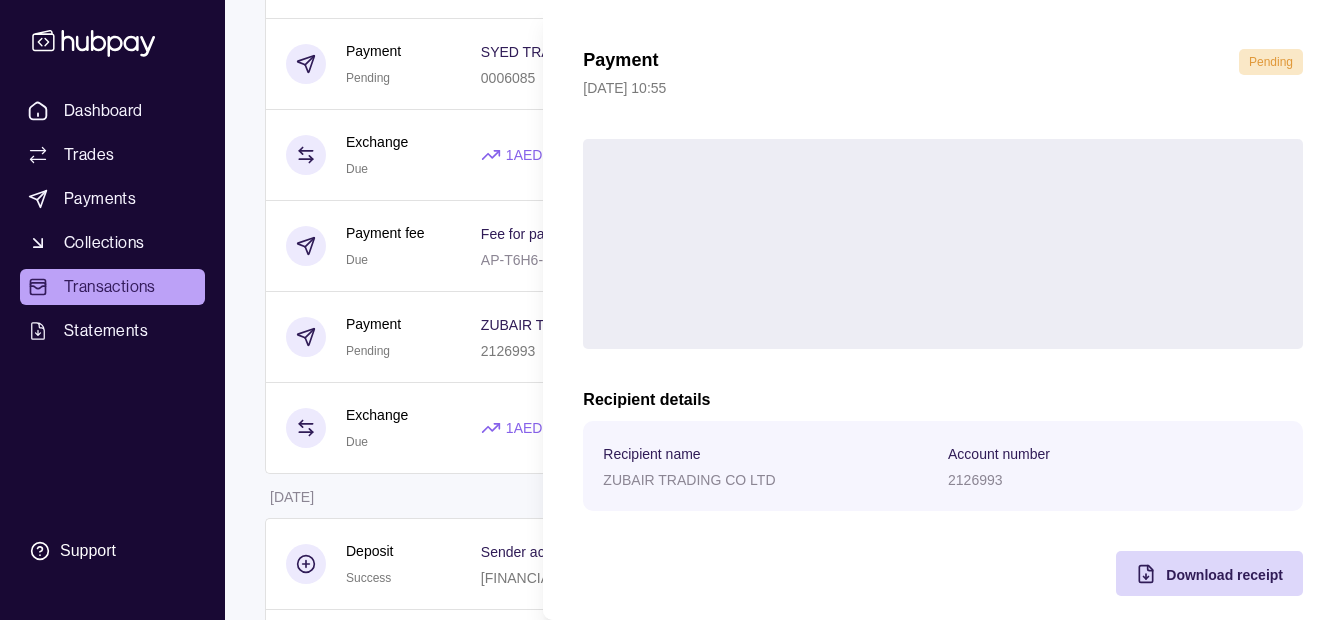 scroll, scrollTop: 73, scrollLeft: 0, axis: vertical 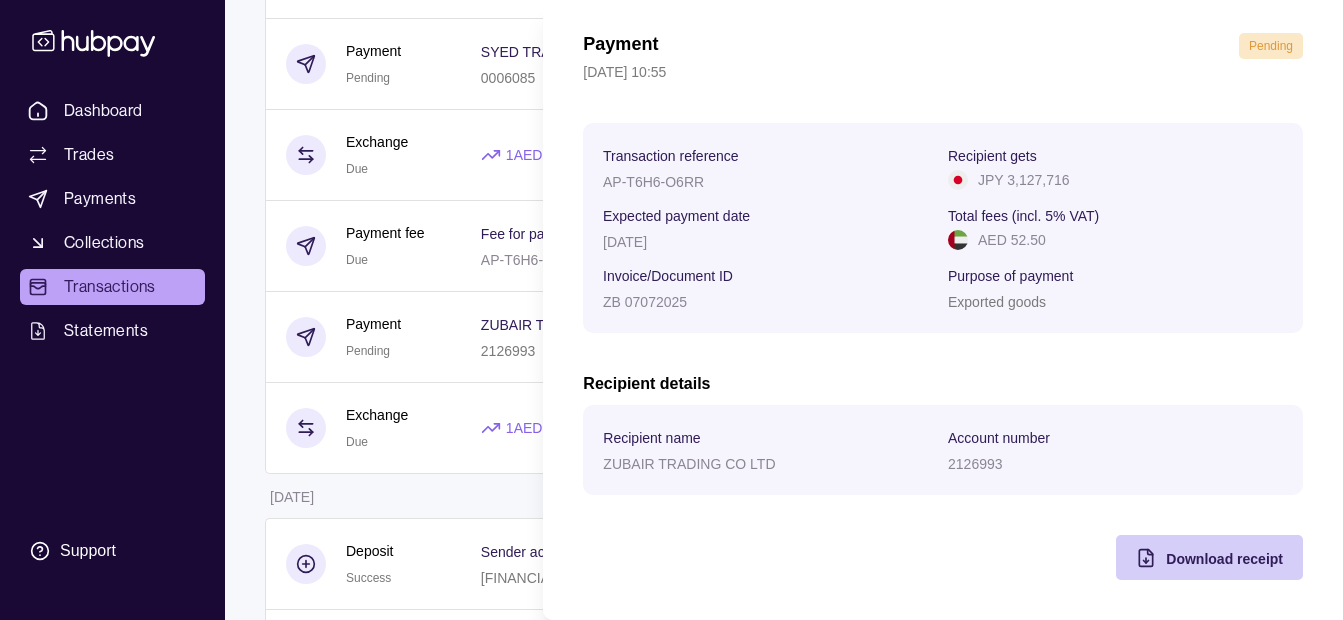 click on "Download receipt" at bounding box center (1224, 559) 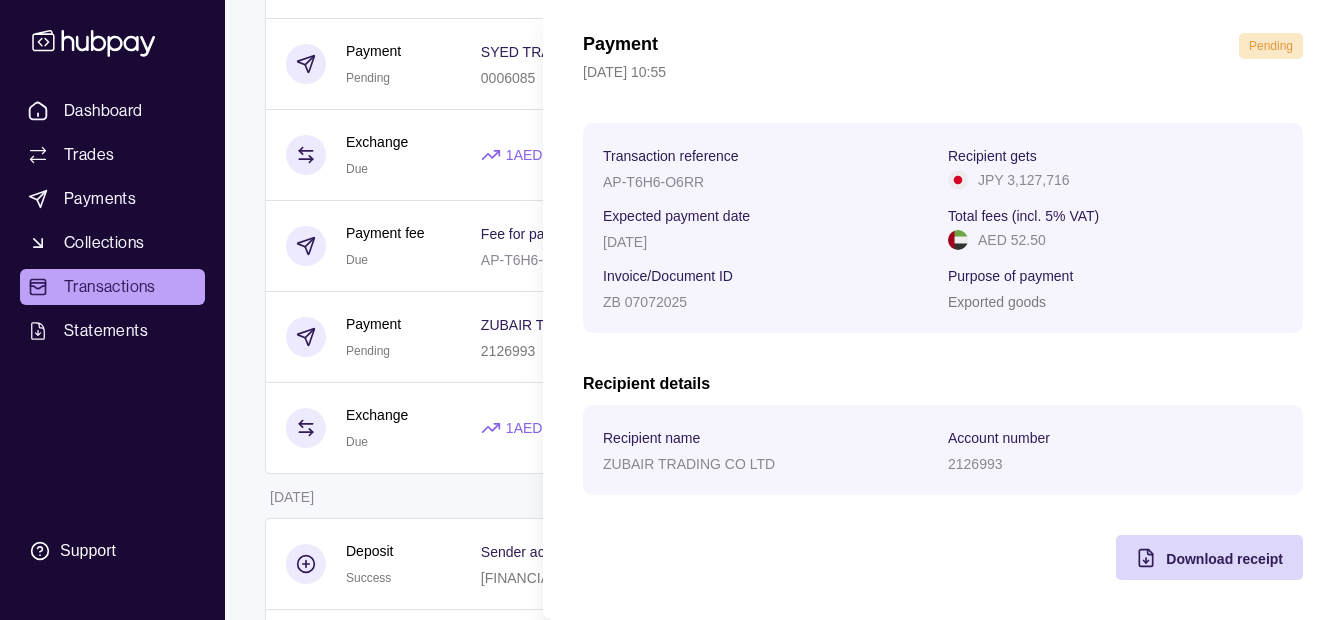 click on "Dashboard Trades Payments Collections Transactions Statements Support K Hello,  [PERSON_NAME] [PERSON_NAME]  [PERSON_NAME] GENERAL TRADING LLC Change account Account Terms and conditions Privacy policy Sign out Transactions More filters  ( 0  applied) Details Amount [DATE] Deposit Success Sender account – Sender name ESSA HAJI GENERAL TRADING LLC +   AED 48,000.00 Payment fee Due Fee for payment AP-WWPT-HKY3 −   AED 52.50 Payment Pending LIFE SUPPORT HOLDINGS CO LTD 3087400 Invoice/Document ID SH 070725 −   JPY 1,948,943 Exchange Due 1  AED  =  39.3746   JPY Settlement due date [DATE] −   AED 49,497.47 +   JPY 1,948,943 Payment fee Due Fee for payment AP-3PN7-ZFER −   AED 52.50 Payment Pending SYED TRADING CO LTD 0006085 Invoice/Document ID USED CAR AND AUTO PARTS −   JPY 948,000 Exchange Due 1  AED  =  39.3699   JPY Settlement due date [DATE] −   AED 24,079.31 +   JPY 948,000 Payment fee Due Fee for payment AP-9Z69-MZBP −   AED 52.50 Payment Pending SYED TRADING CO LTD 0006085 −   Due" at bounding box center [671, 1980] 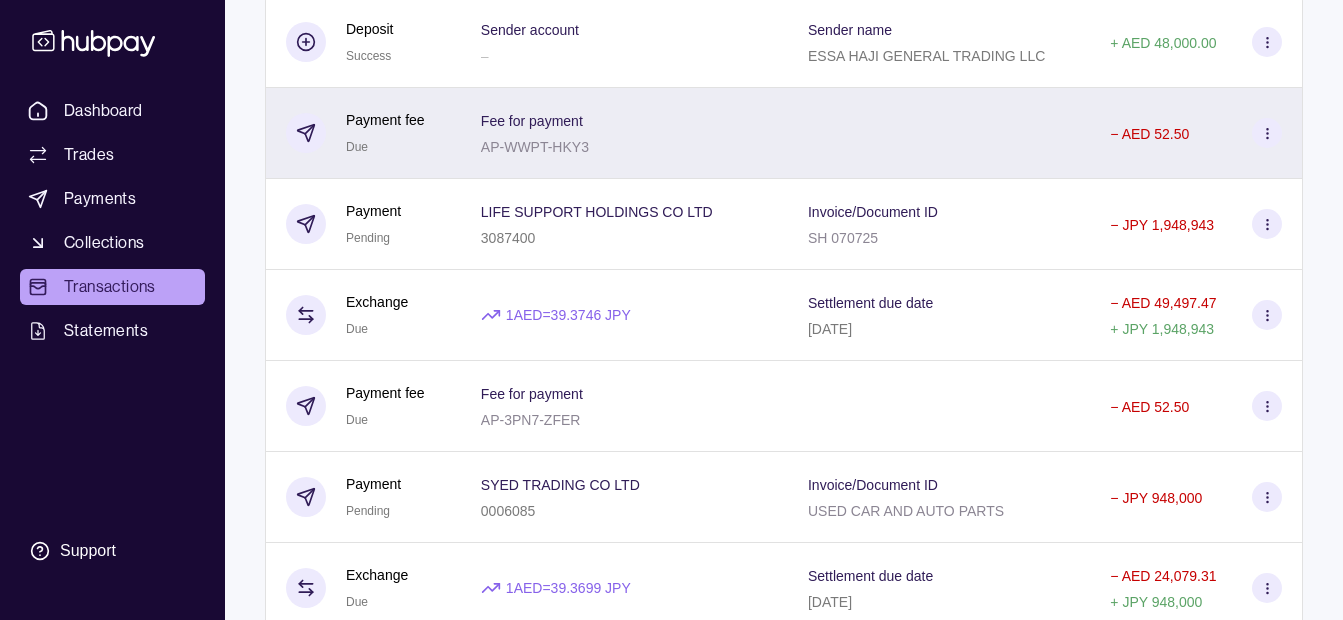 scroll, scrollTop: 0, scrollLeft: 0, axis: both 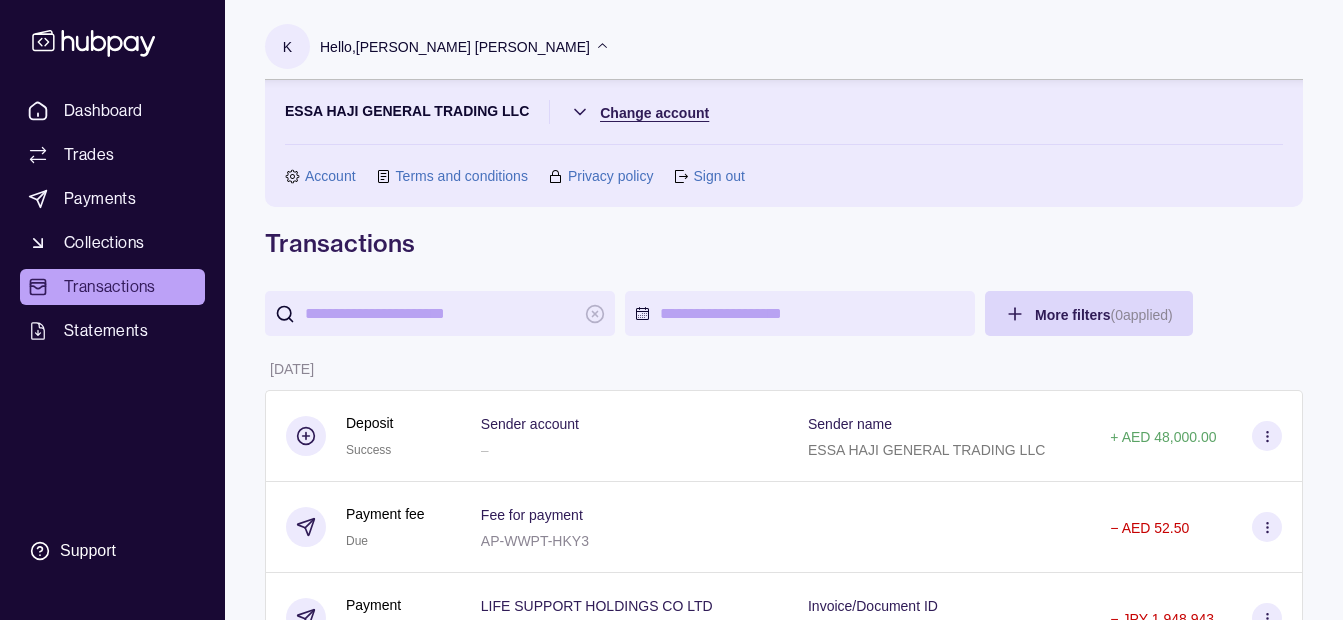click on "Dashboard Trades Payments Collections Transactions Statements Support K Hello,  [PERSON_NAME] [PERSON_NAME]  [PERSON_NAME] GENERAL TRADING LLC Change account Account Terms and conditions Privacy policy Sign out Transactions More filters  ( 0  applied) Details Amount [DATE] Deposit Success Sender account – Sender name ESSA HAJI GENERAL TRADING LLC +   AED 48,000.00 Payment fee Due Fee for payment AP-WWPT-HKY3 −   AED 52.50 Payment Pending LIFE SUPPORT HOLDINGS CO LTD 3087400 Invoice/Document ID SH 070725 −   JPY 1,948,943 Exchange Due 1  AED  =  39.3746   JPY Settlement due date [DATE] −   AED 49,497.47 +   JPY 1,948,943 Payment fee Due Fee for payment AP-3PN7-ZFER −   AED 52.50 Payment Pending SYED TRADING CO LTD 0006085 Invoice/Document ID USED CAR AND AUTO PARTS −   JPY 948,000 Exchange Due 1  AED  =  39.3699   JPY Settlement due date [DATE] −   AED 24,079.31 +   JPY 948,000 Payment fee Due Fee for payment AP-9Z69-MZBP −   AED 52.50 Payment Pending SYED TRADING CO LTD 0006085 −   Due" at bounding box center (671, 3080) 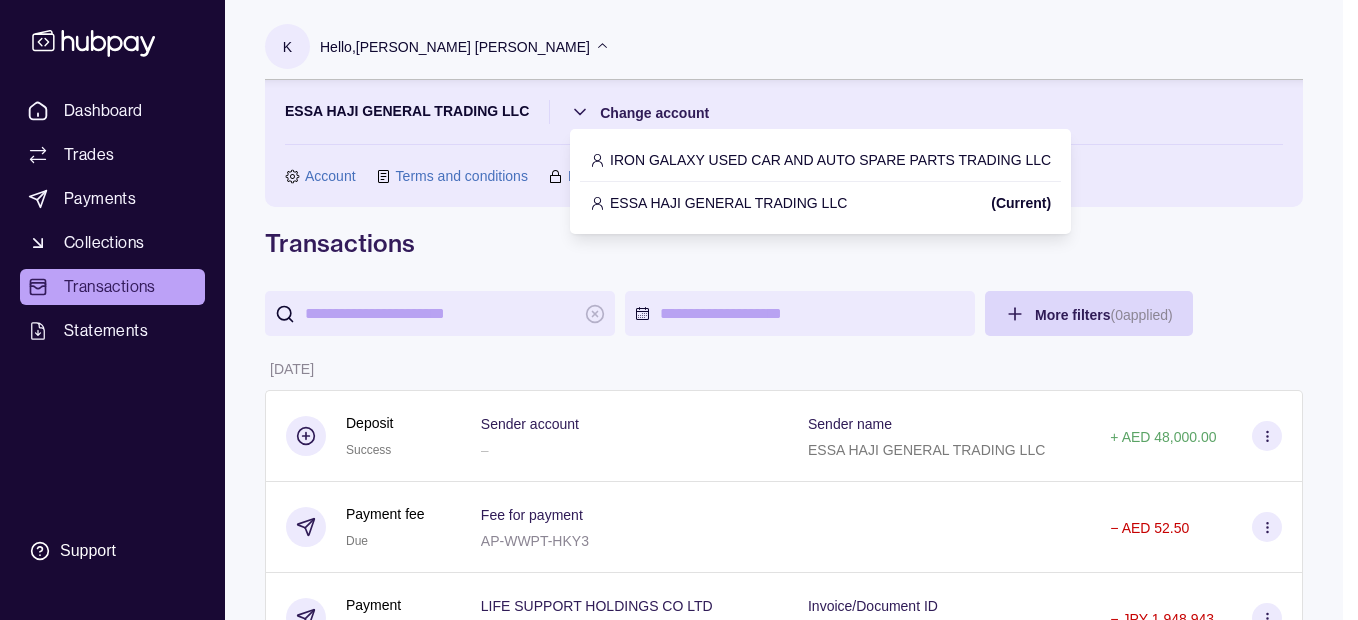click on "IRON GALAXY USED CAR AND AUTO SPARE PARTS TRADING LLC" at bounding box center (830, 160) 